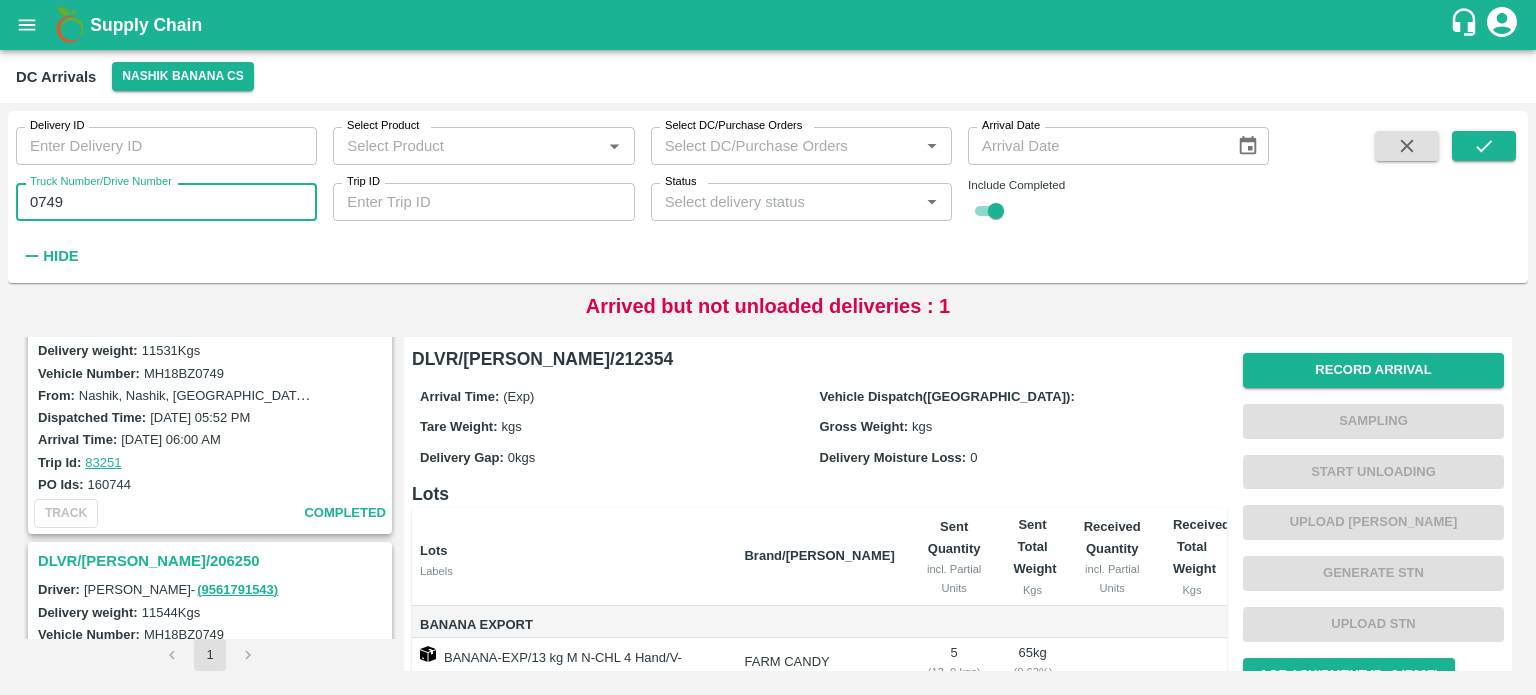 click on "0749" at bounding box center (166, 202) 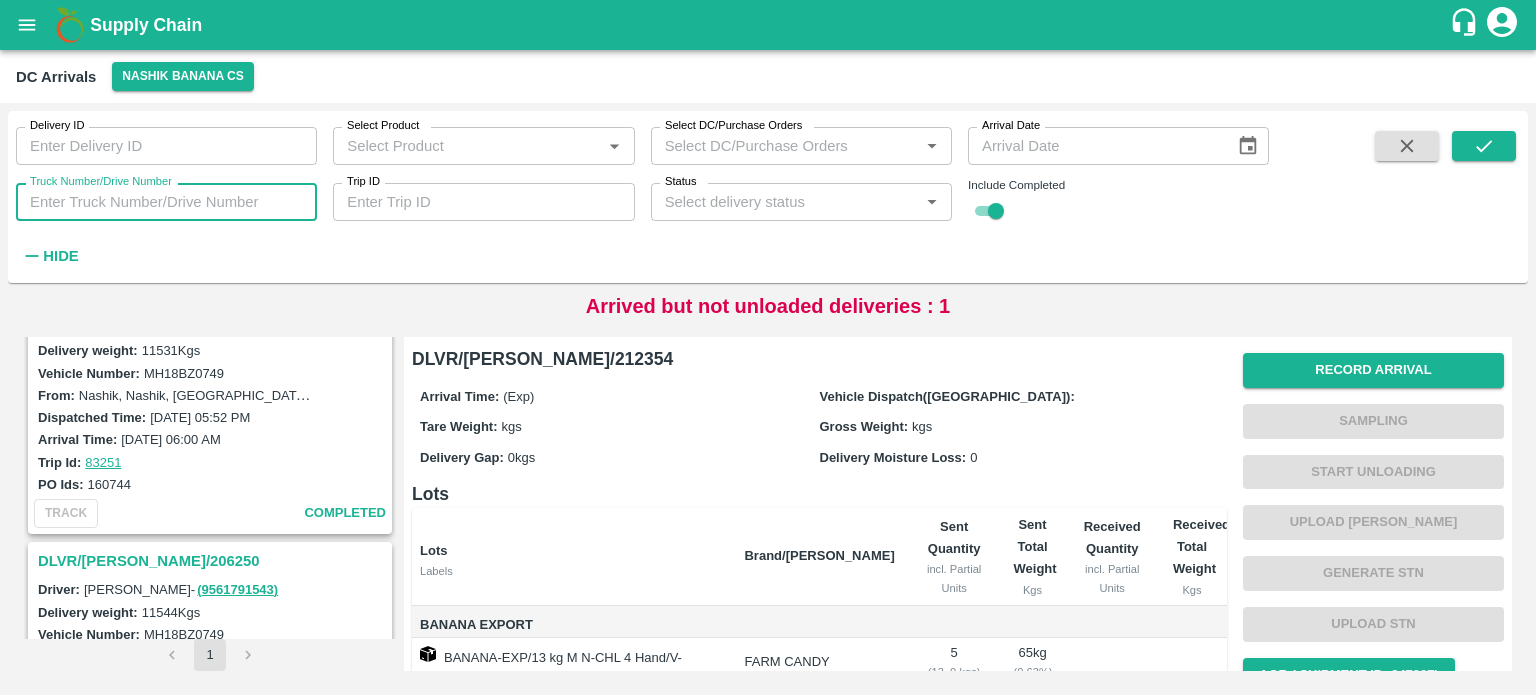 type 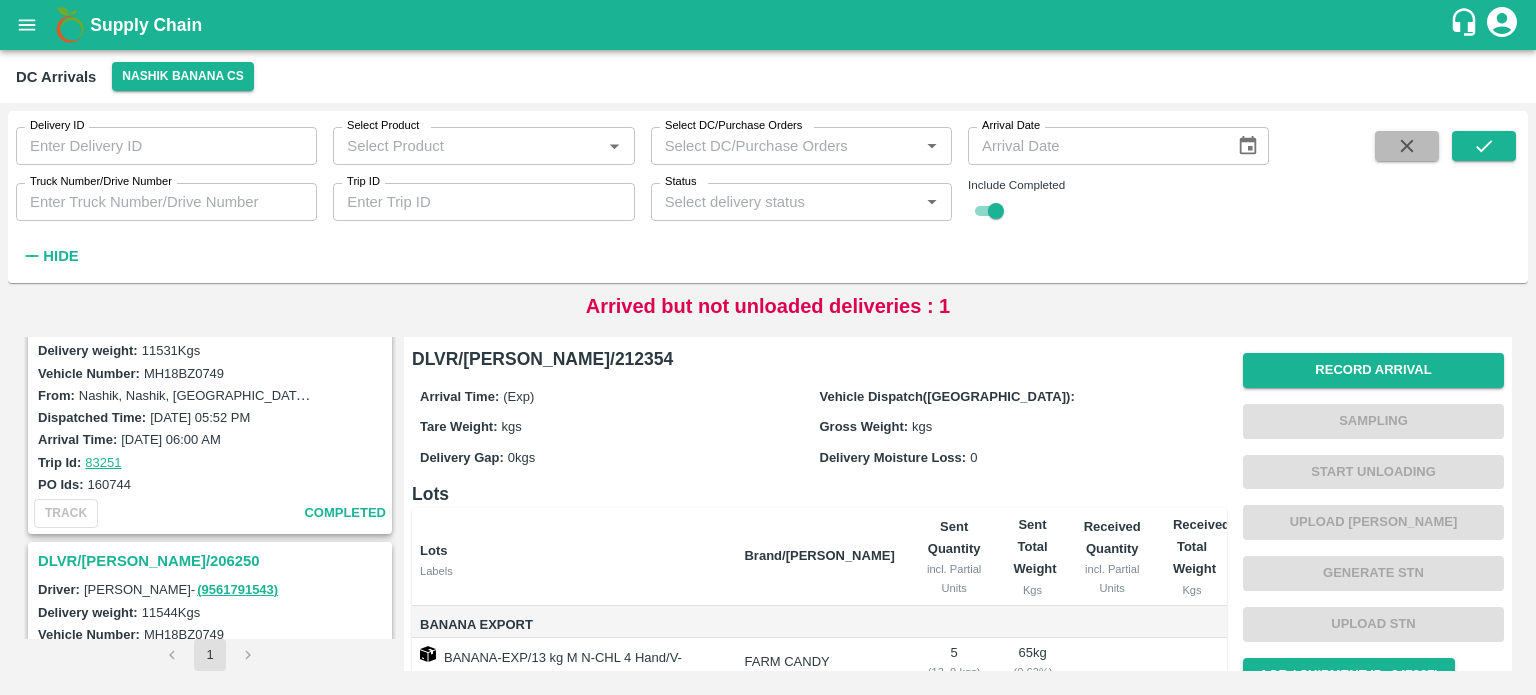 click at bounding box center [1407, 146] 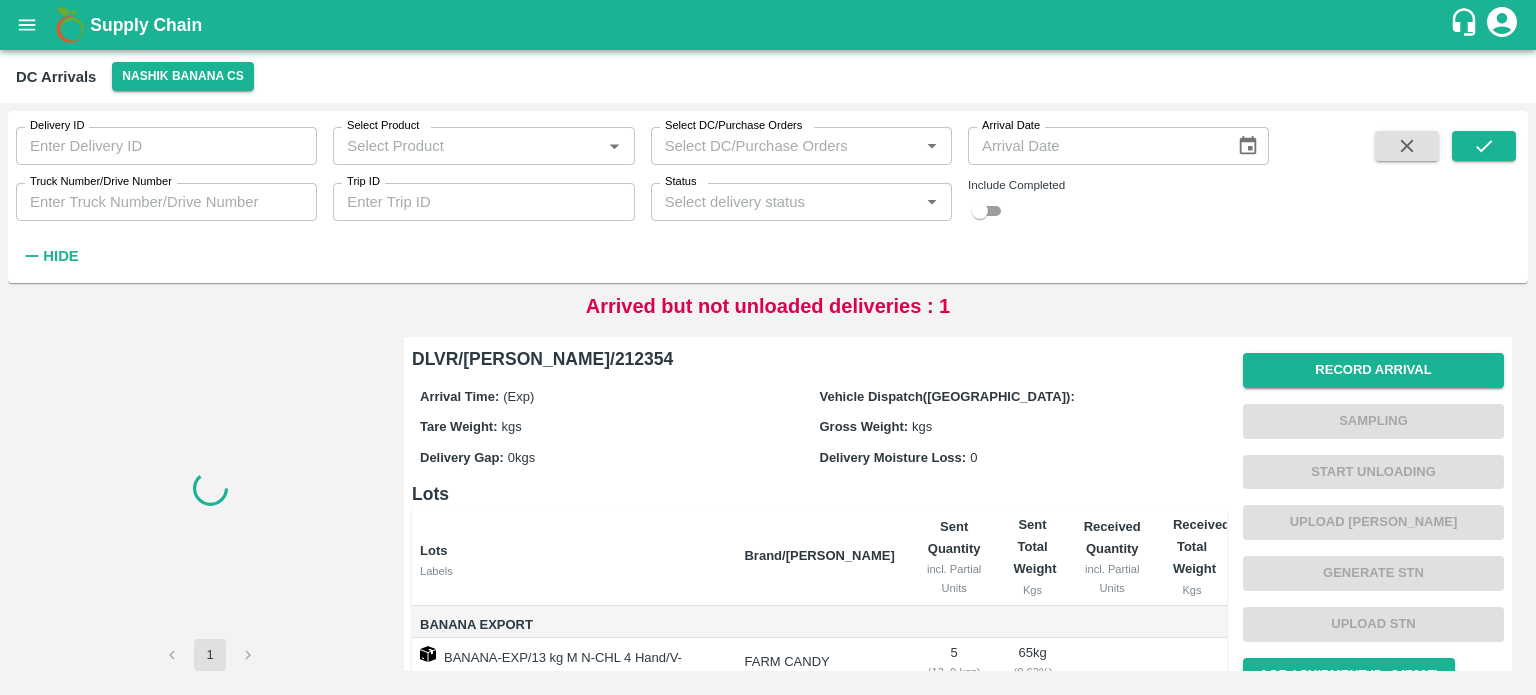 scroll, scrollTop: 0, scrollLeft: 0, axis: both 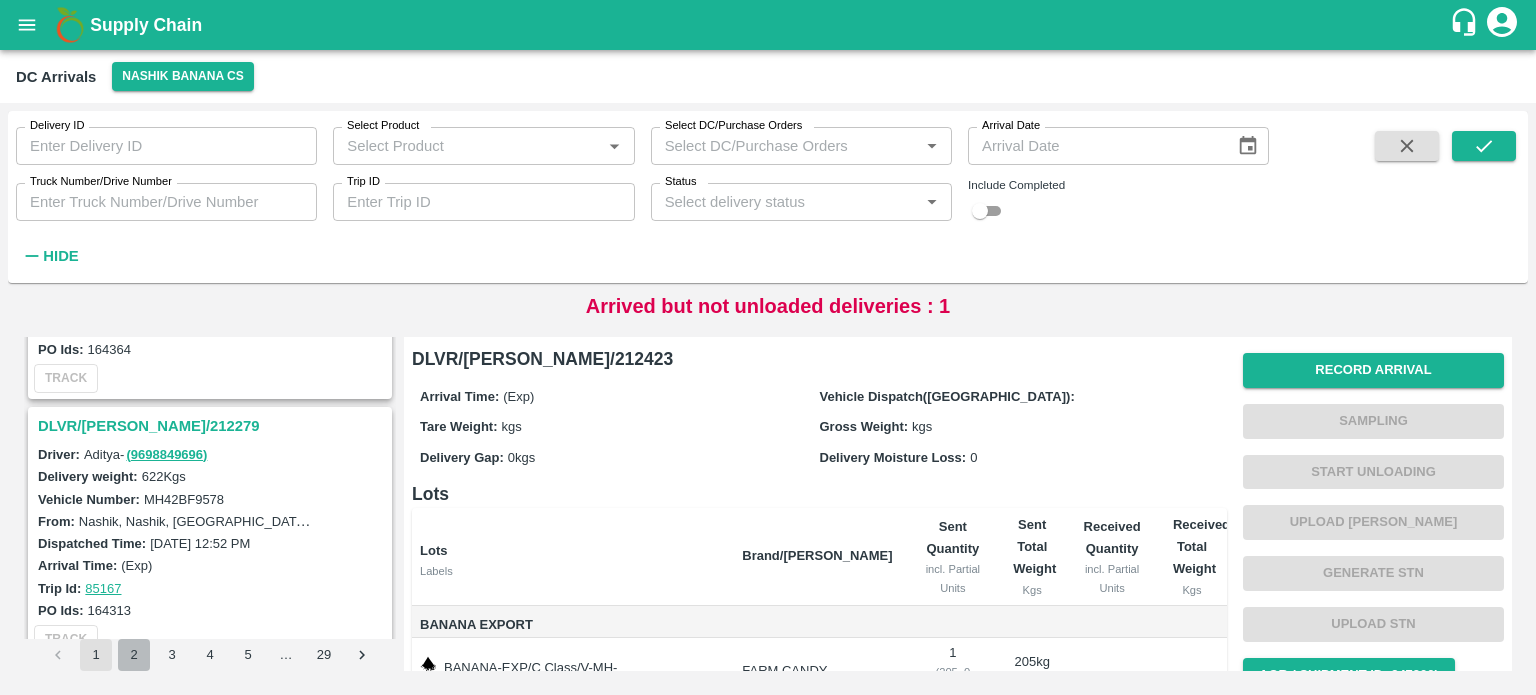 click on "2" at bounding box center (134, 655) 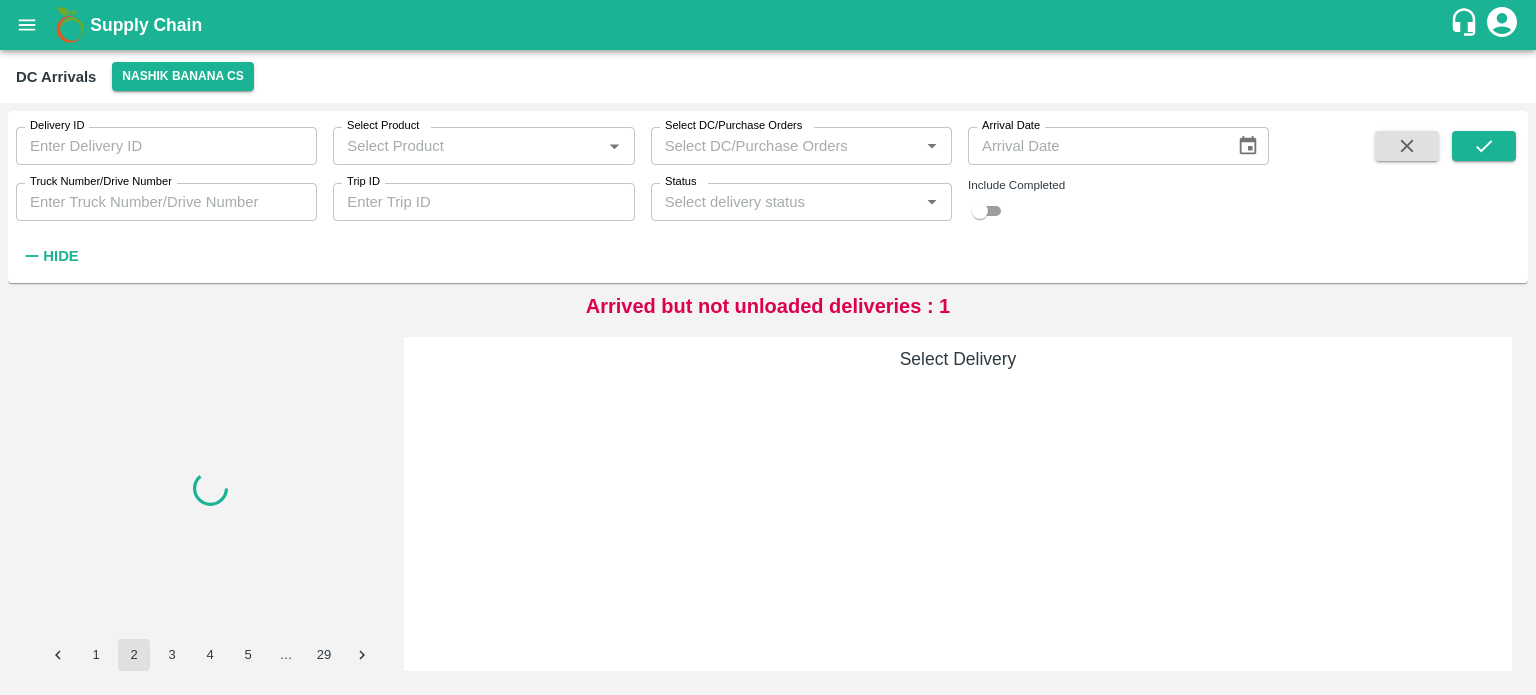 scroll, scrollTop: 0, scrollLeft: 0, axis: both 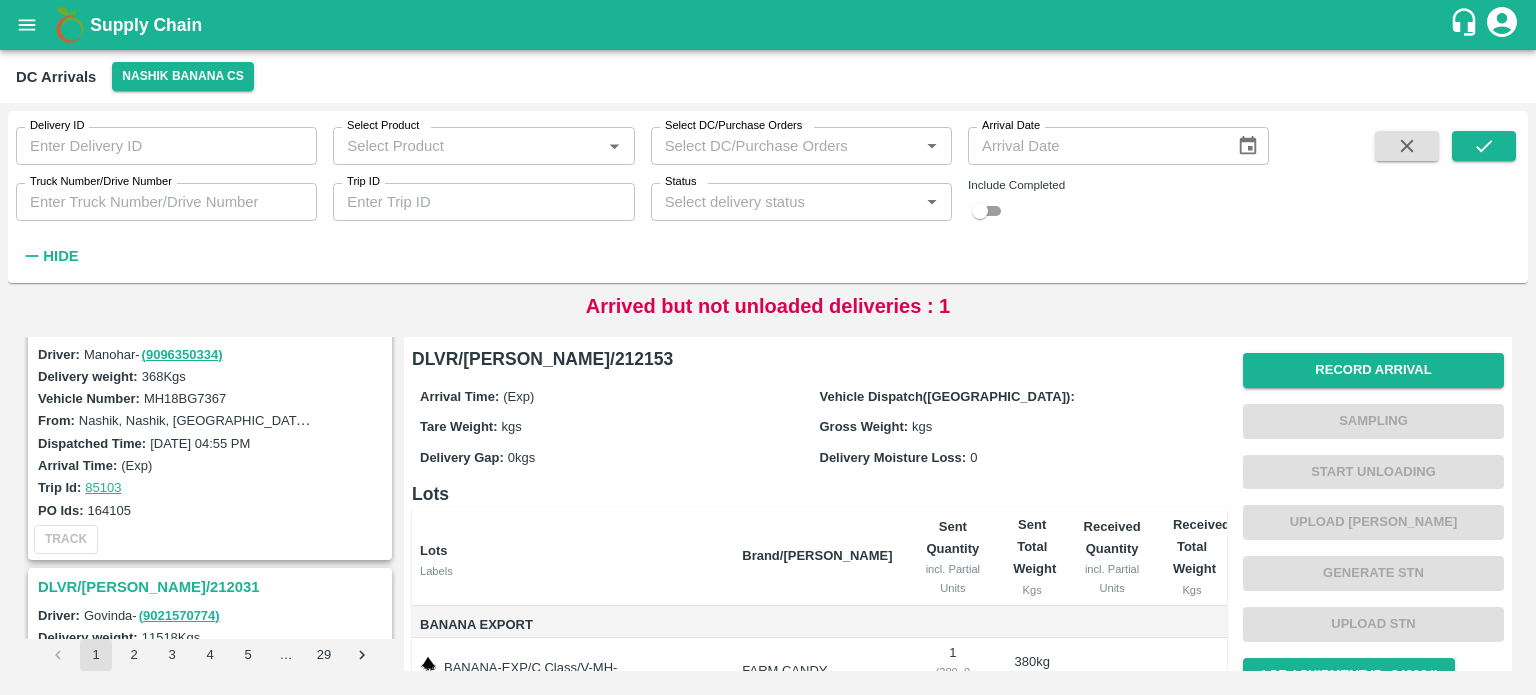 click on "DLVR/[PERSON_NAME]/212031" at bounding box center [213, 587] 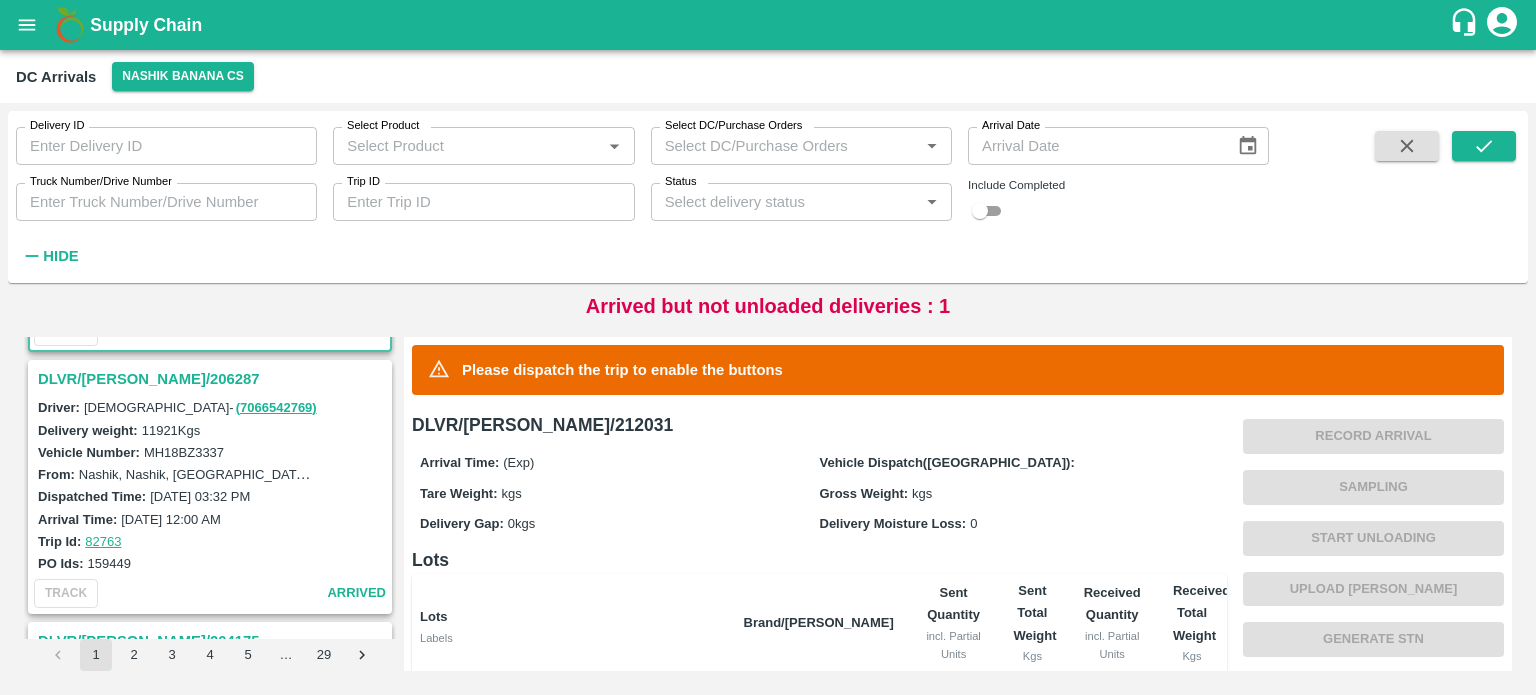 scroll, scrollTop: 1488, scrollLeft: 0, axis: vertical 